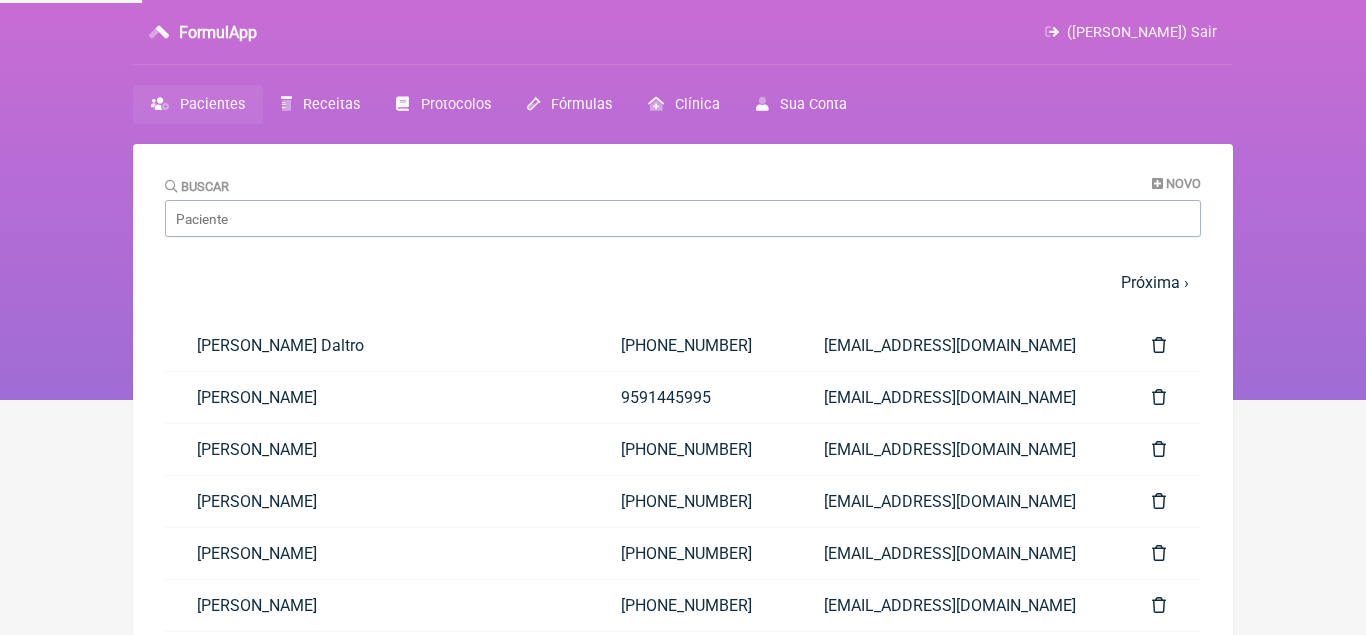 scroll, scrollTop: 0, scrollLeft: 0, axis: both 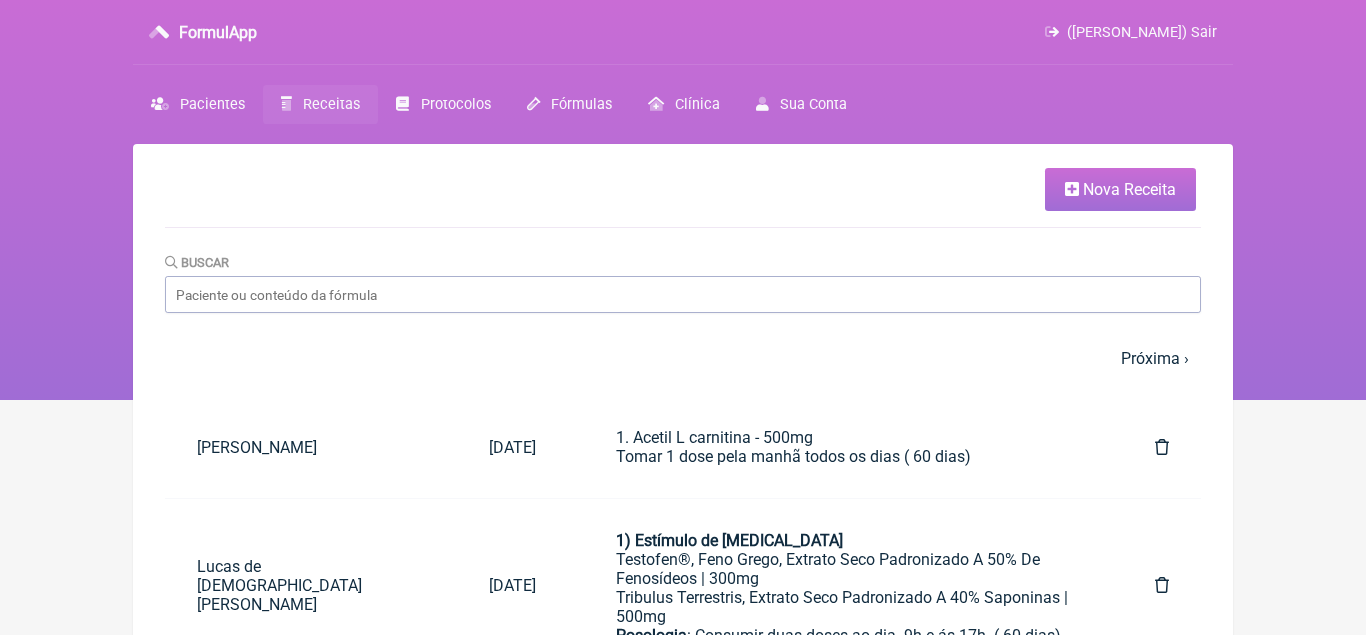 click on "Nova Receita" at bounding box center [1129, 189] 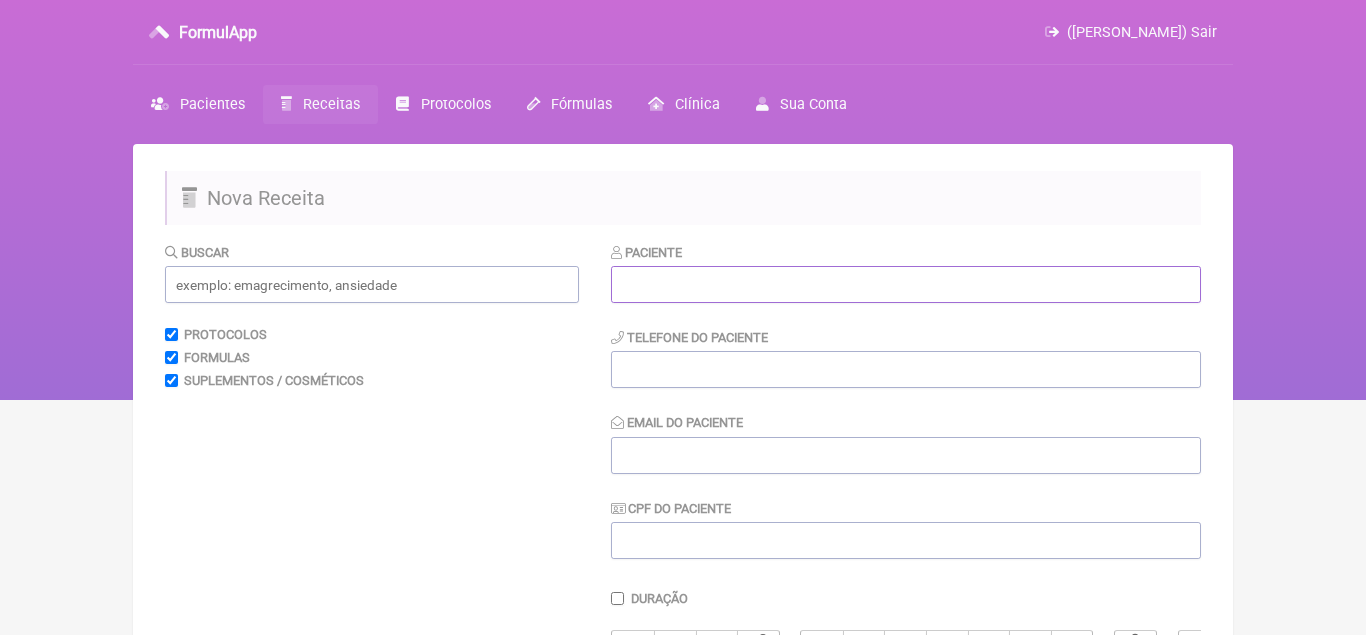 click at bounding box center (906, 284) 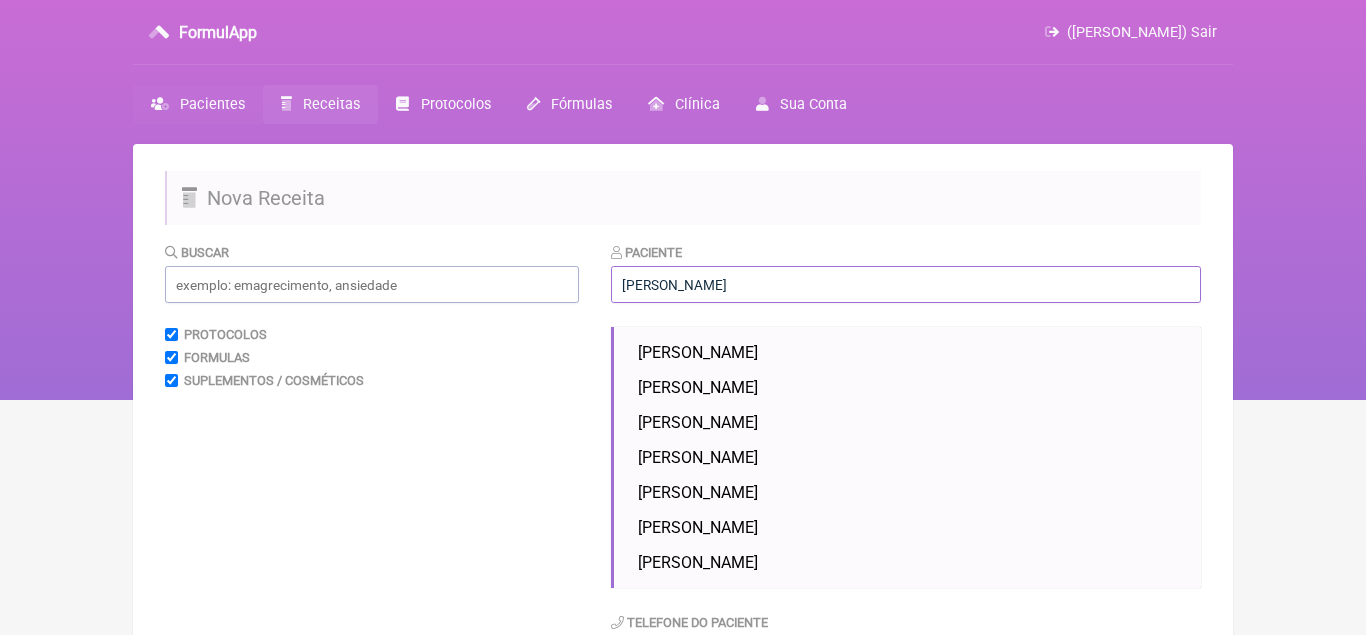 type on "[PERSON_NAME]" 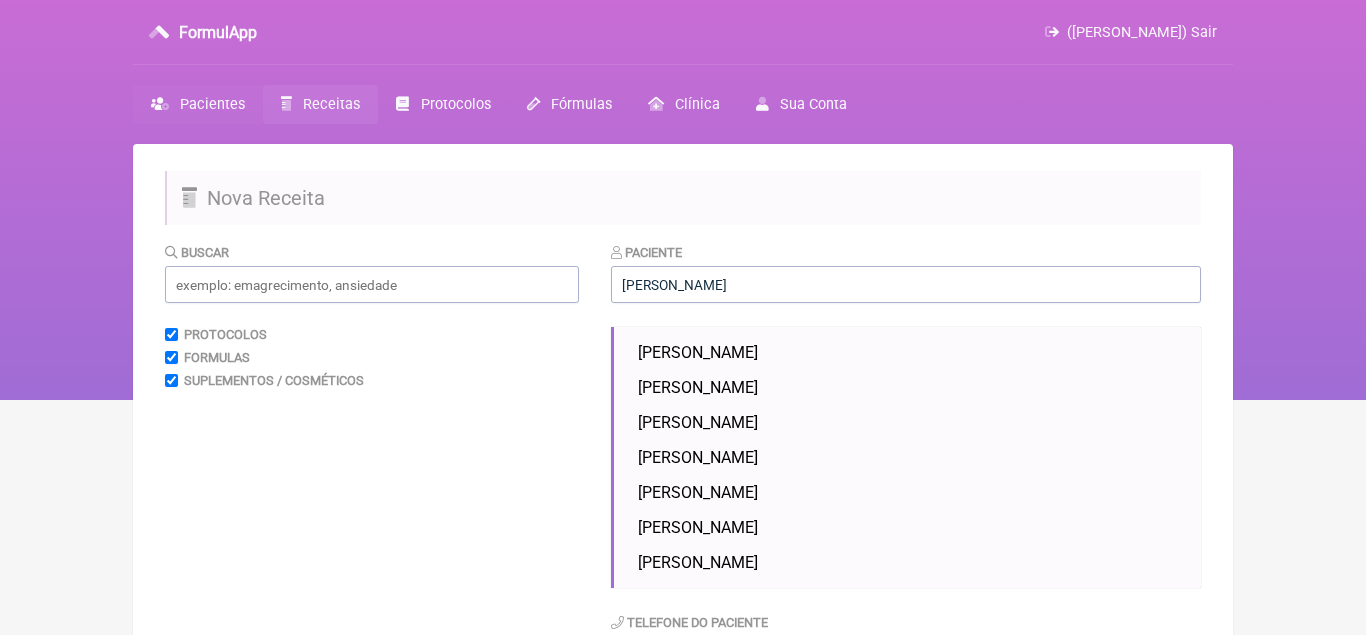 click on "Pacientes" at bounding box center (212, 104) 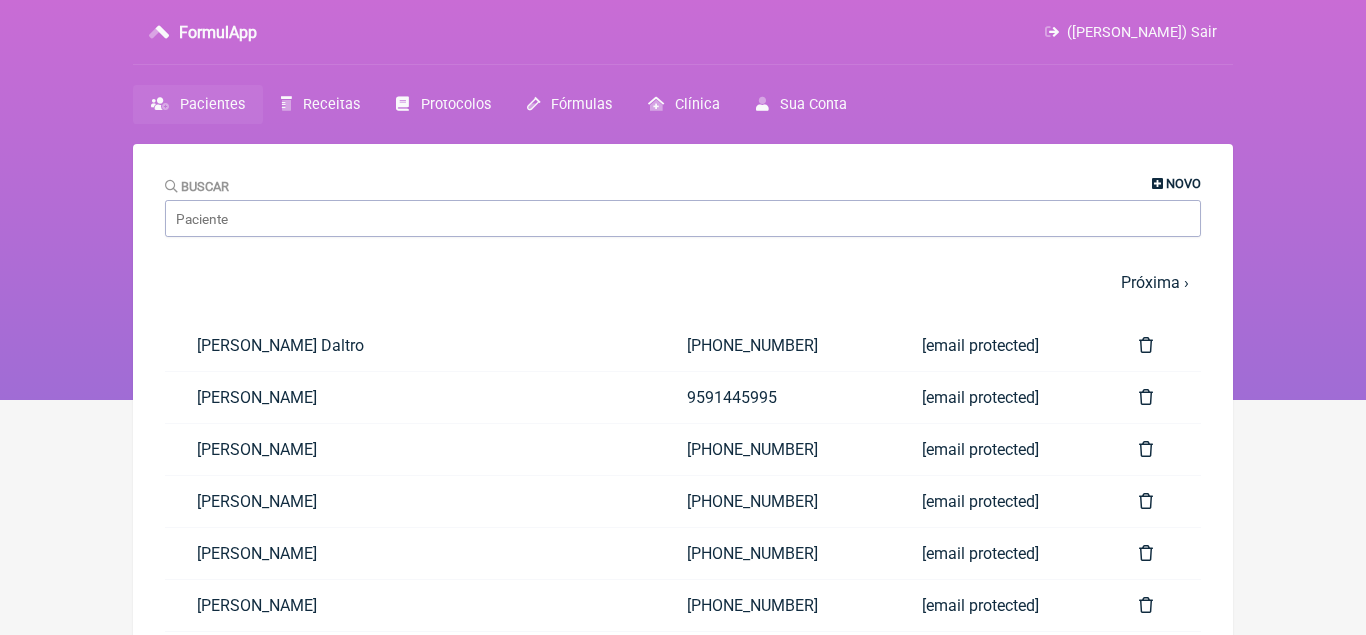 click on "Novo" at bounding box center (1183, 183) 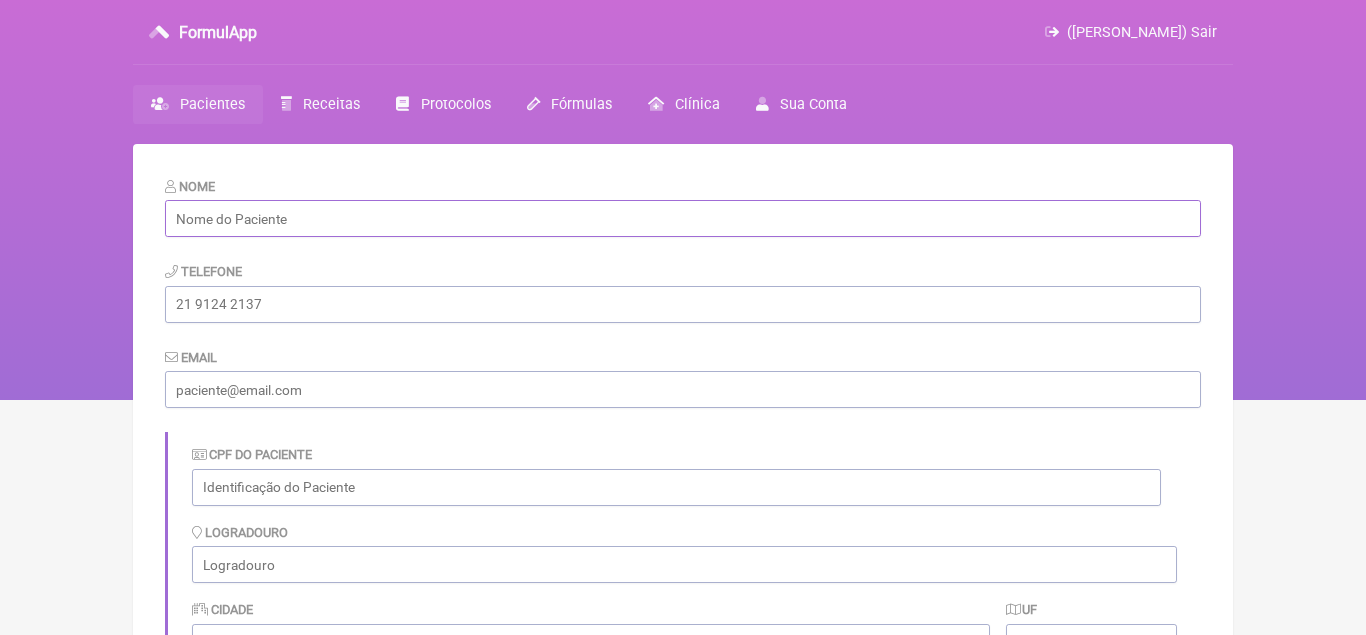 click at bounding box center [683, 218] 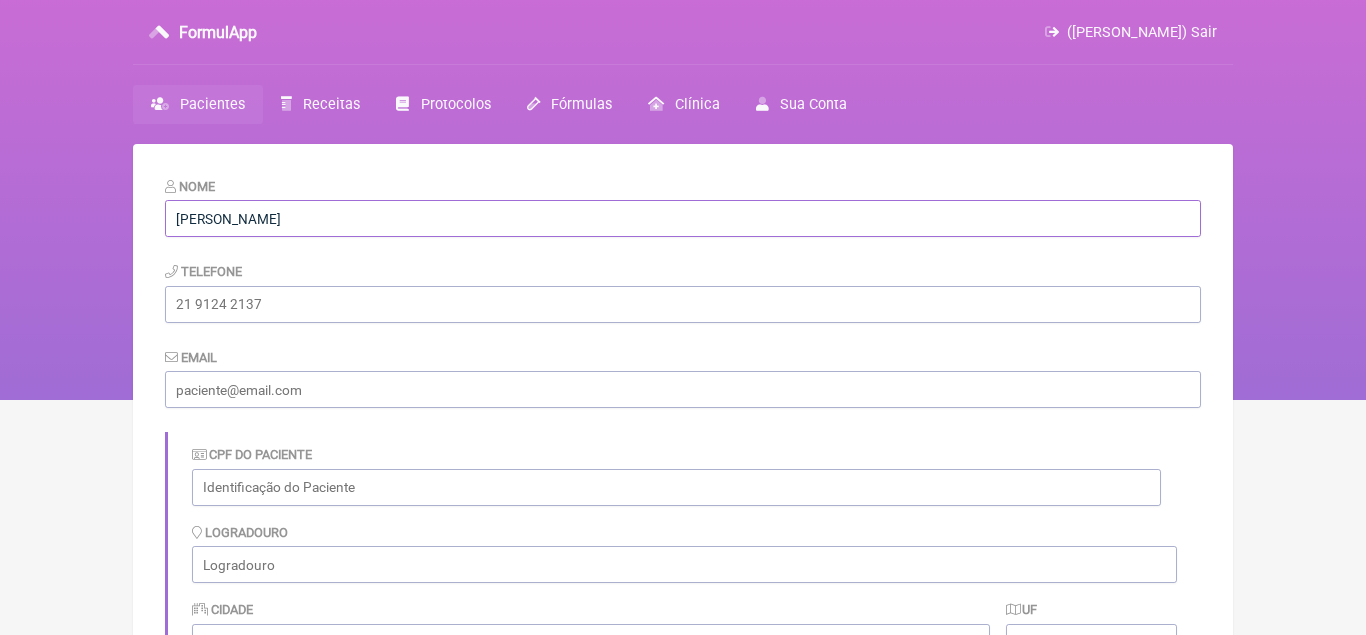 type on "[PERSON_NAME]" 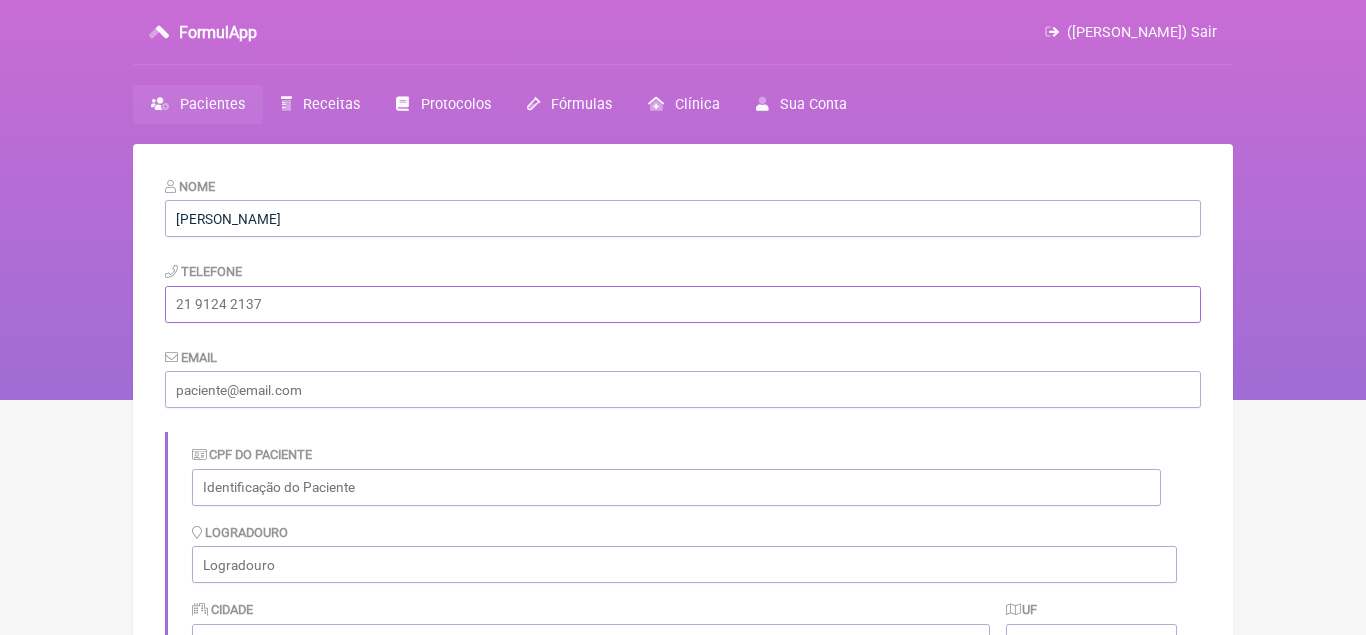 click at bounding box center [683, 304] 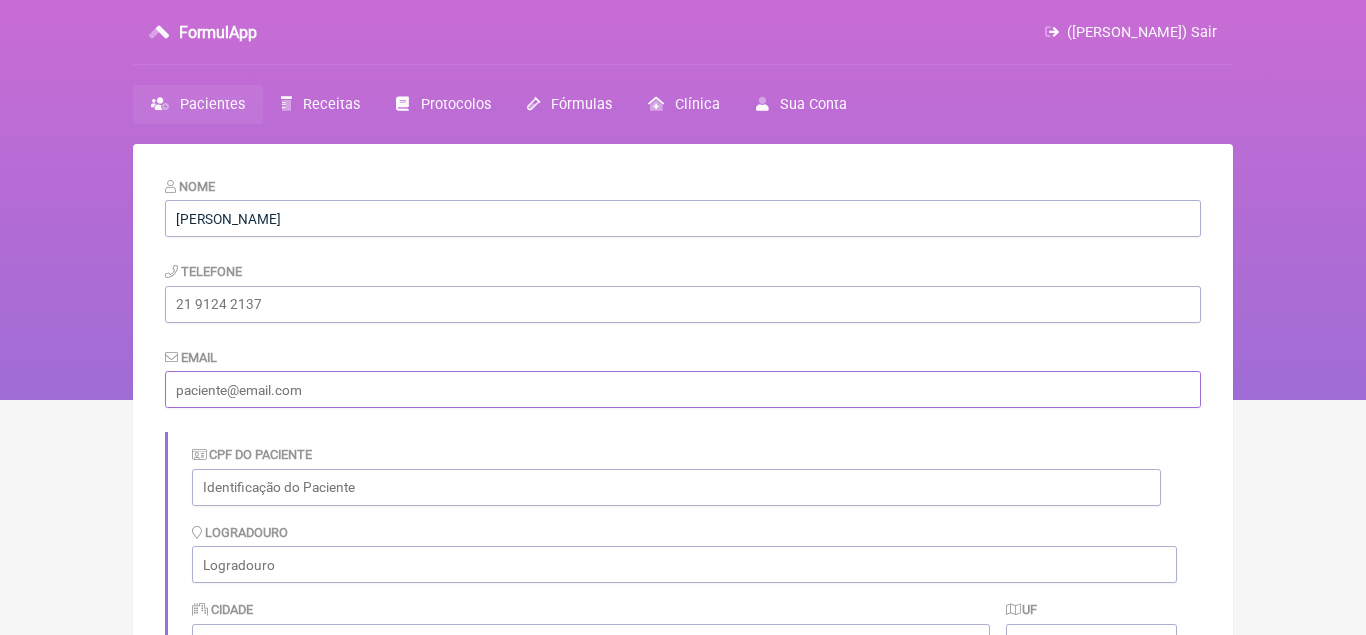 click at bounding box center [683, 389] 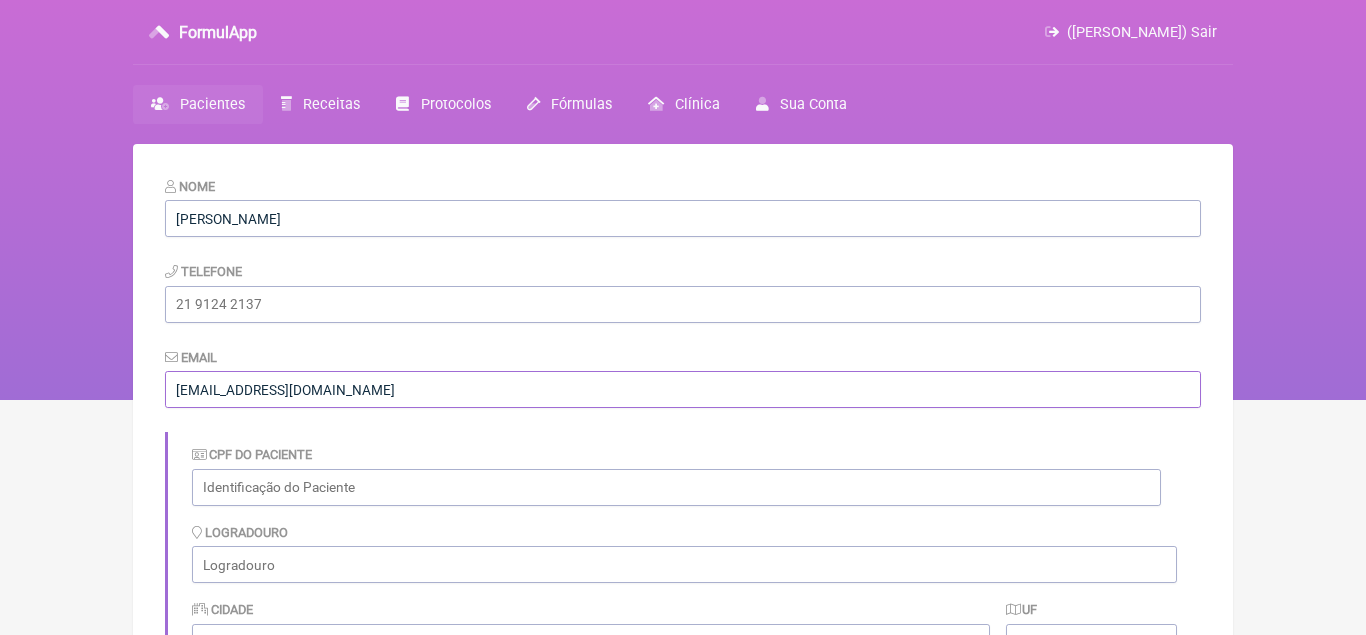 type on "[EMAIL_ADDRESS][DOMAIN_NAME]" 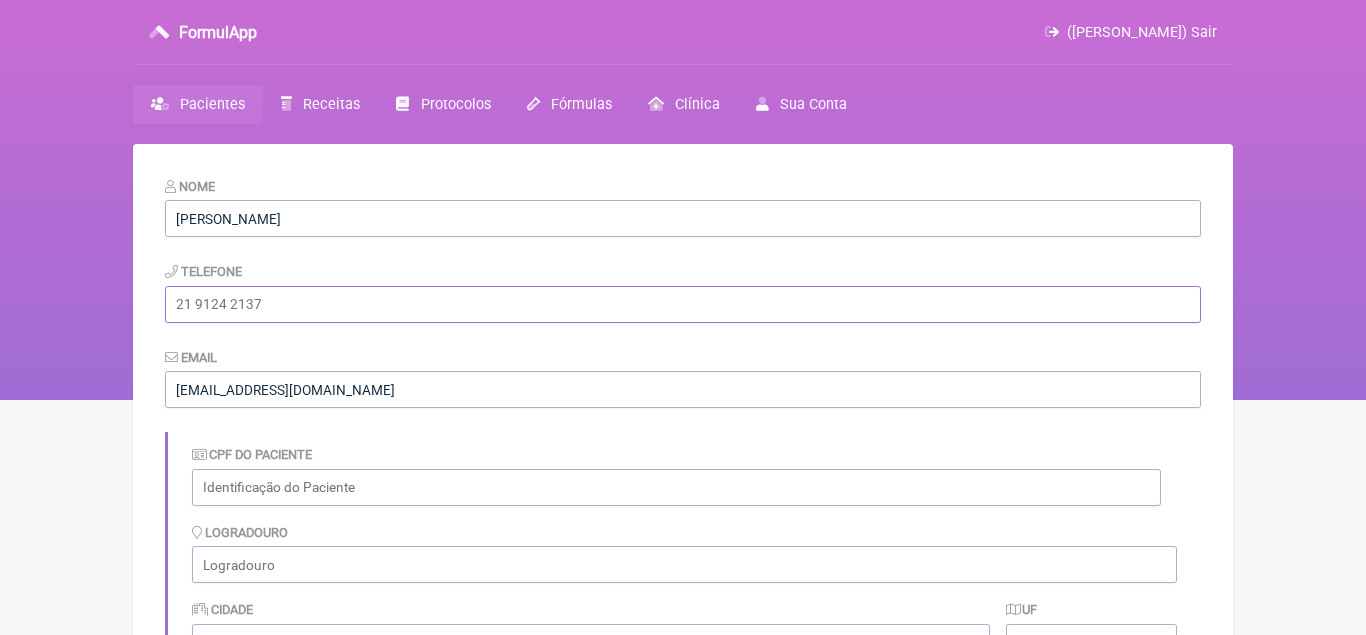 click at bounding box center (683, 304) 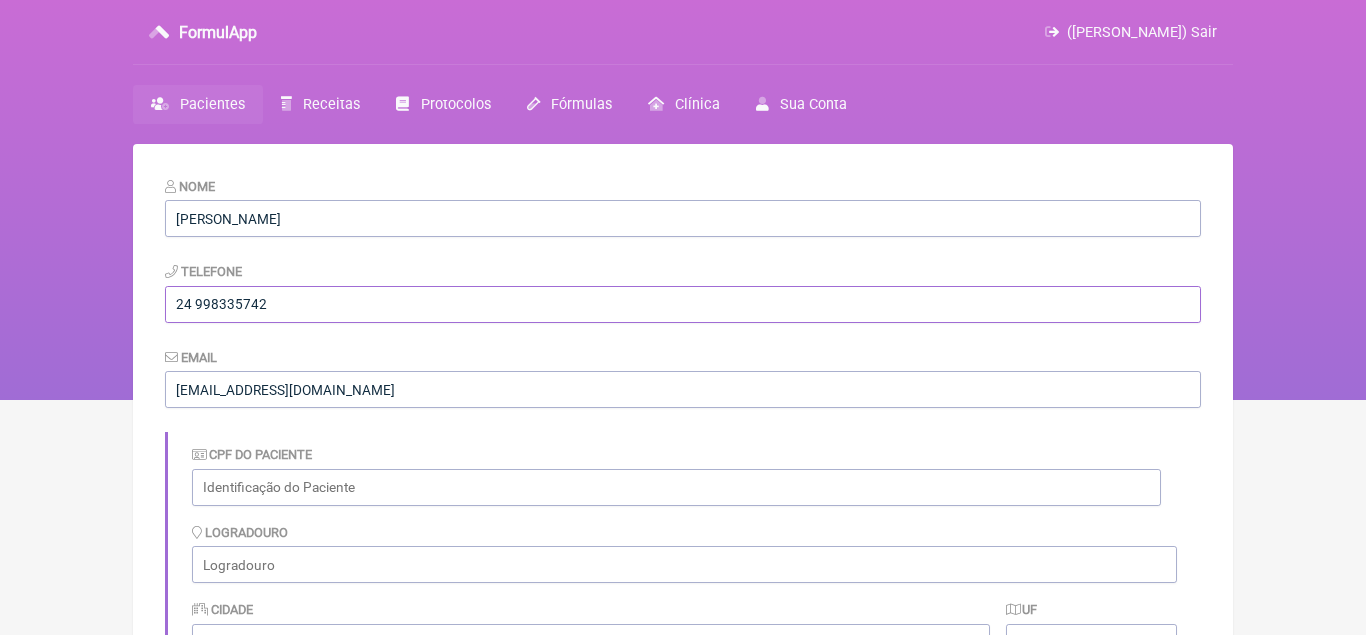scroll, scrollTop: 311, scrollLeft: 0, axis: vertical 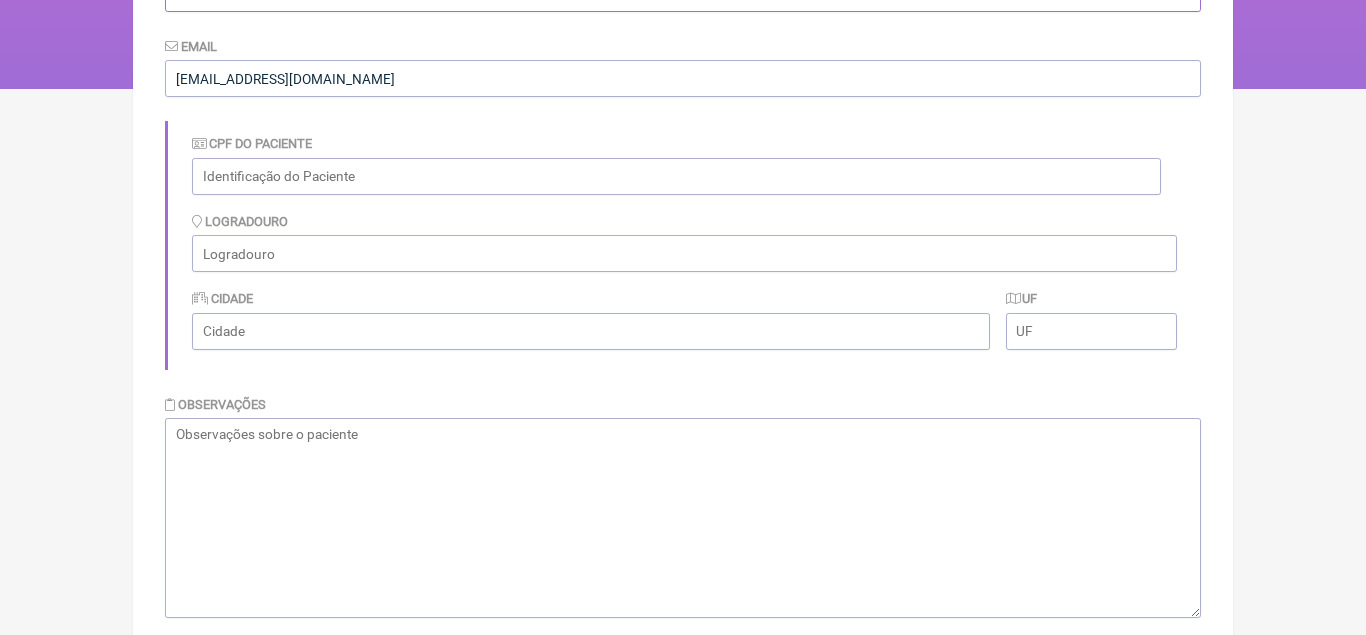 type on "24 998335742" 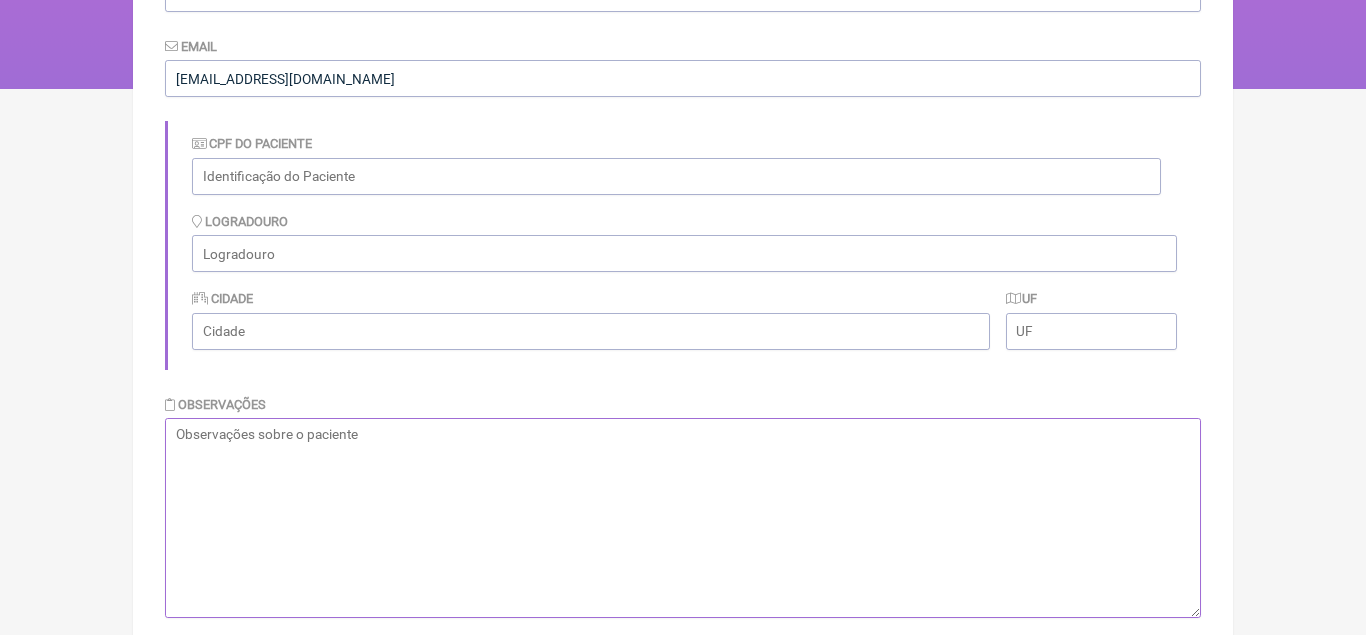 click at bounding box center (683, 518) 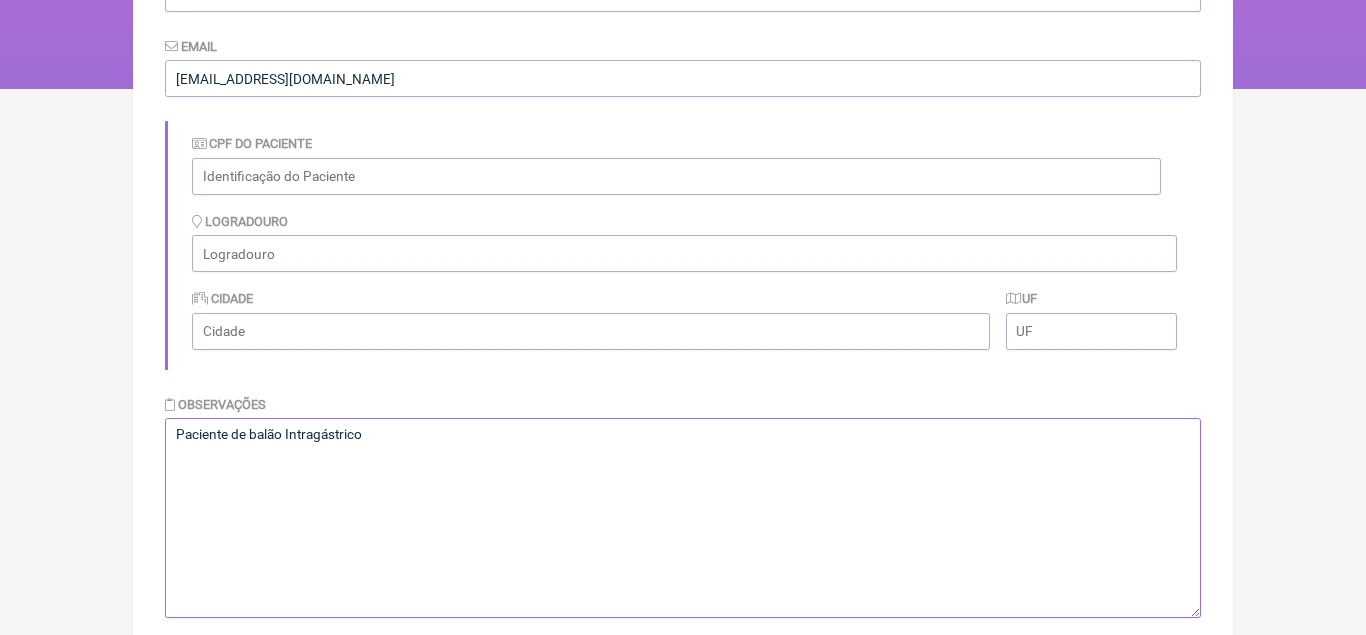 scroll, scrollTop: 419, scrollLeft: 0, axis: vertical 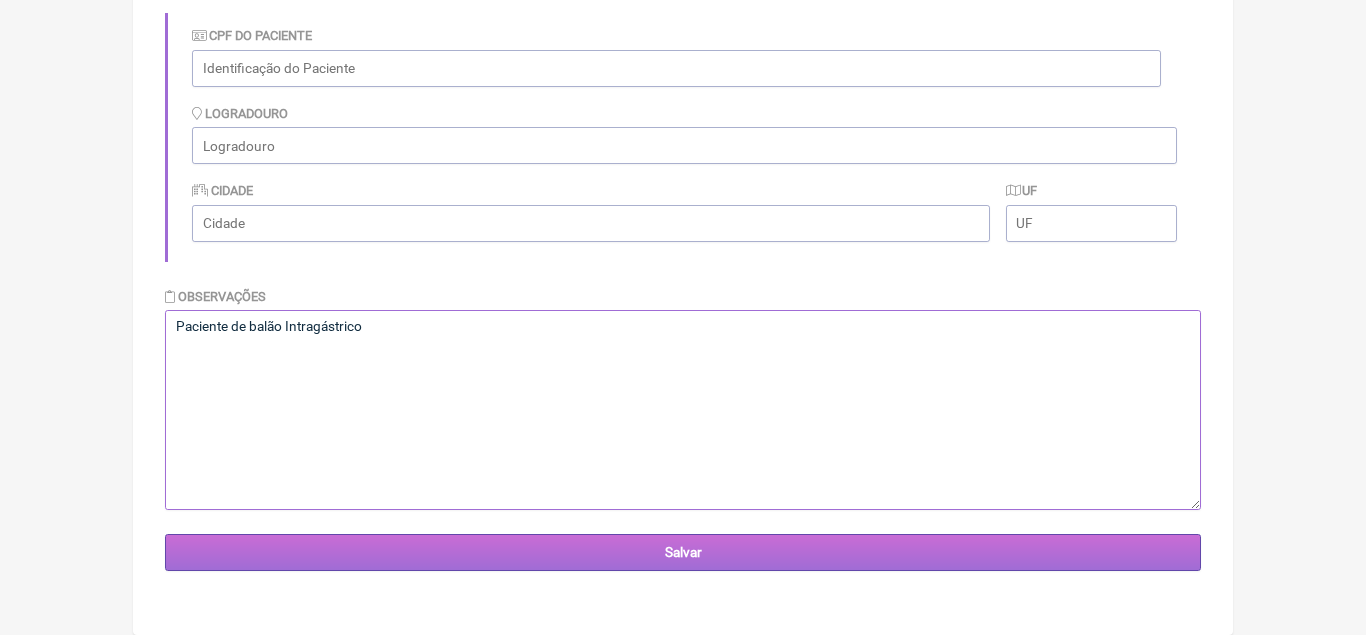 type on "Paciente de balão Intragástrico" 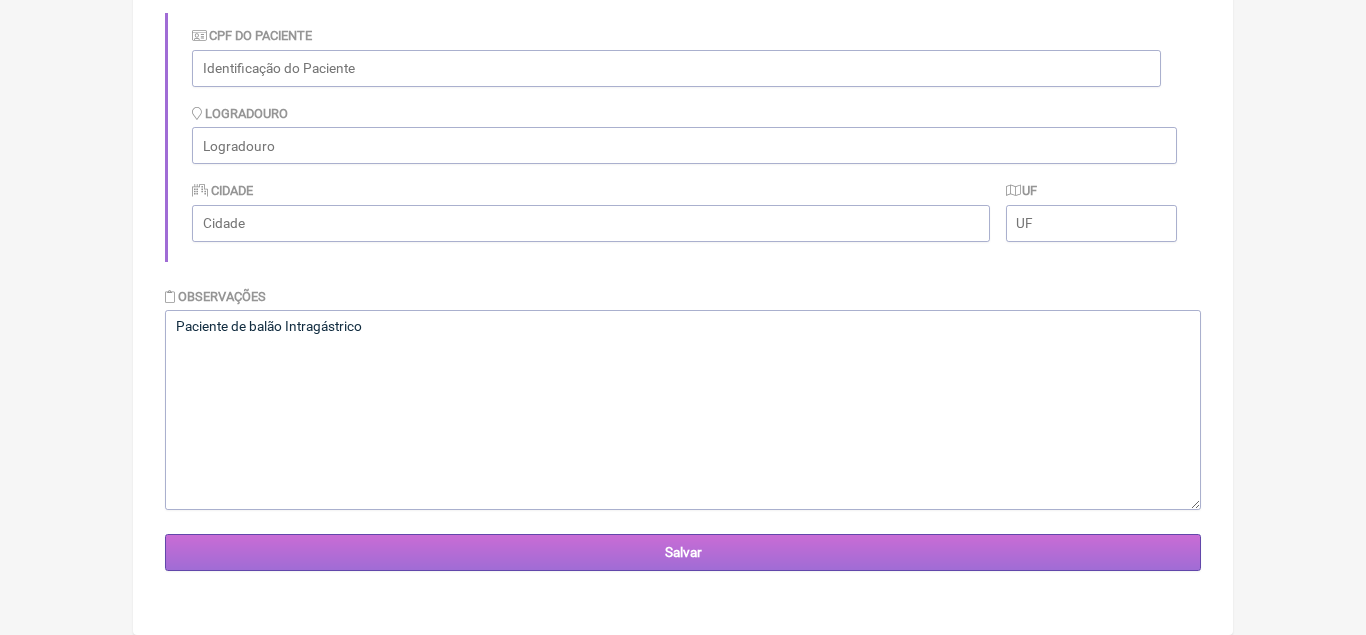 click on "Salvar" at bounding box center (683, 552) 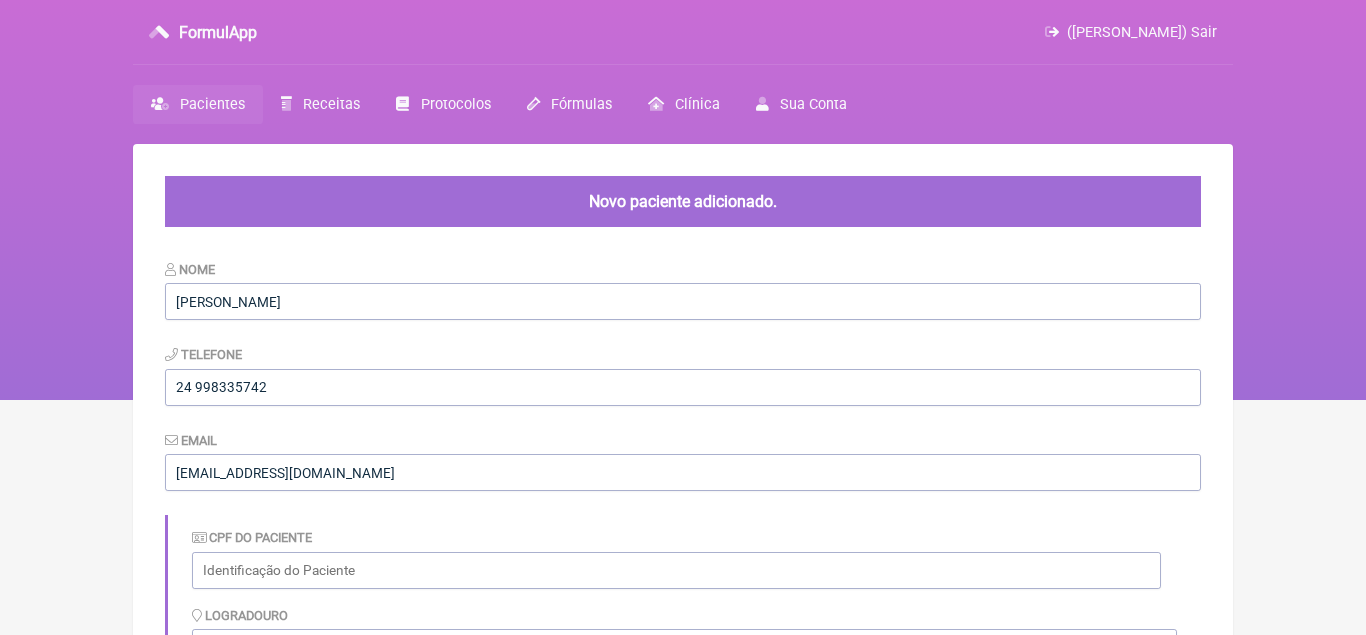 scroll, scrollTop: 0, scrollLeft: 0, axis: both 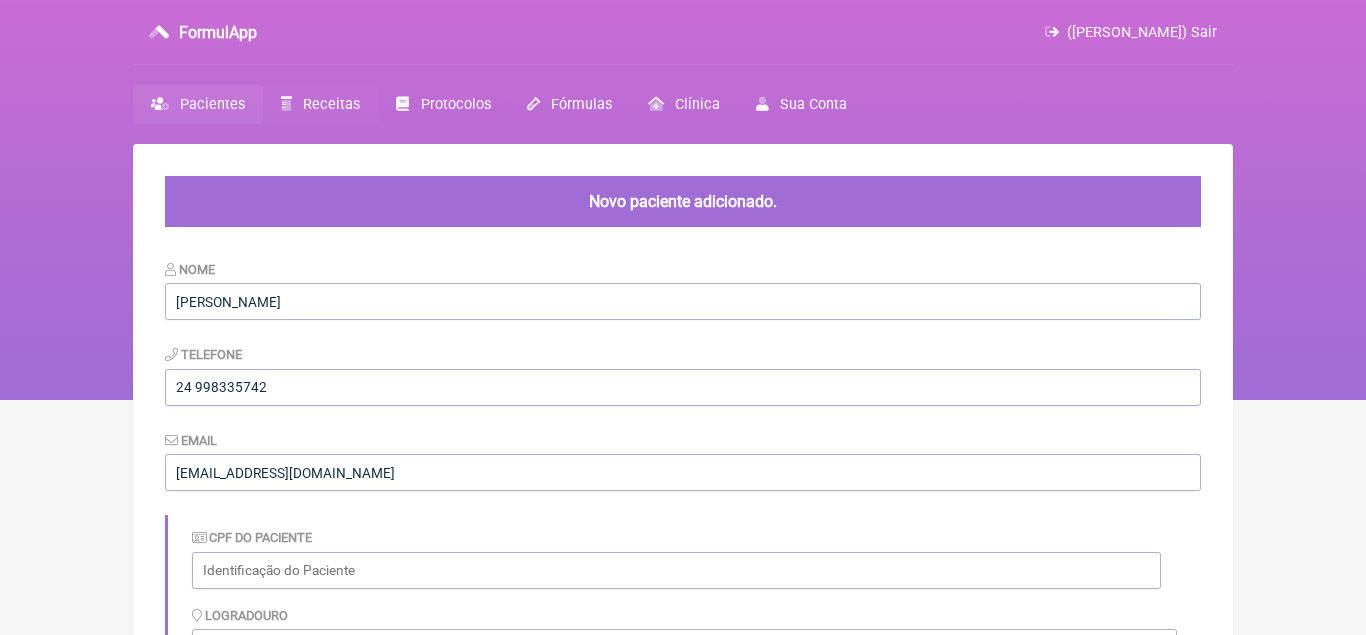 click on "Receitas" at bounding box center (331, 104) 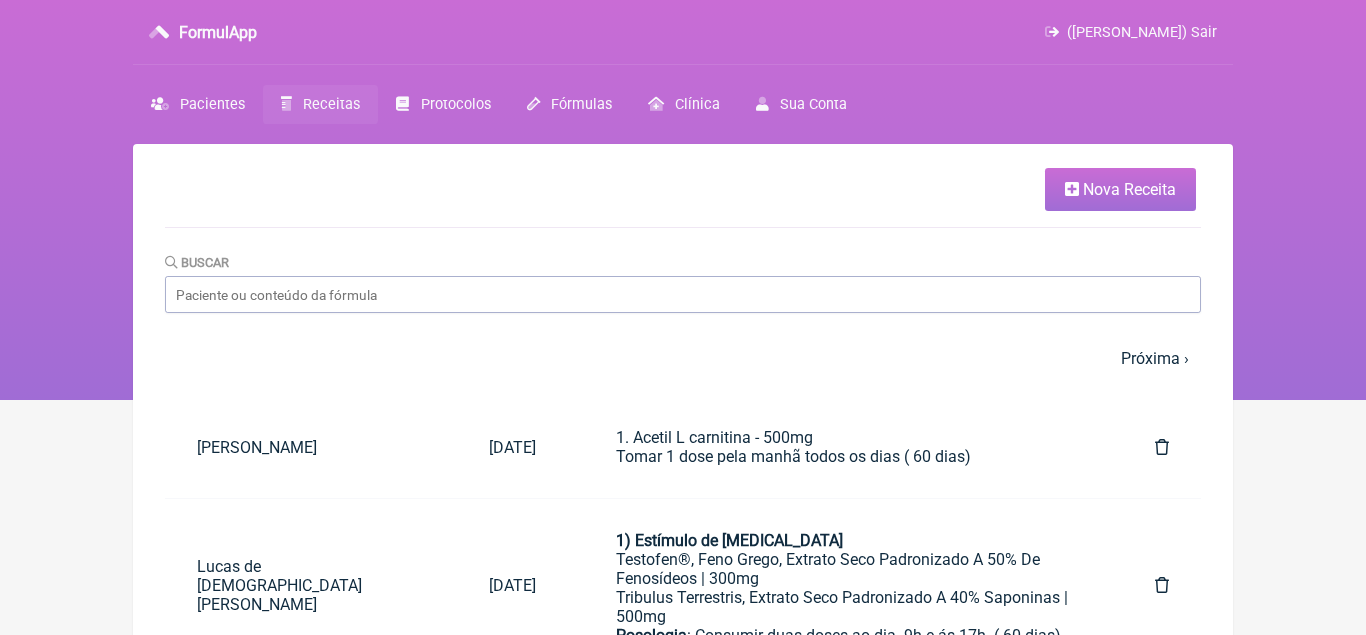 click on "Nova Receita" at bounding box center [1129, 189] 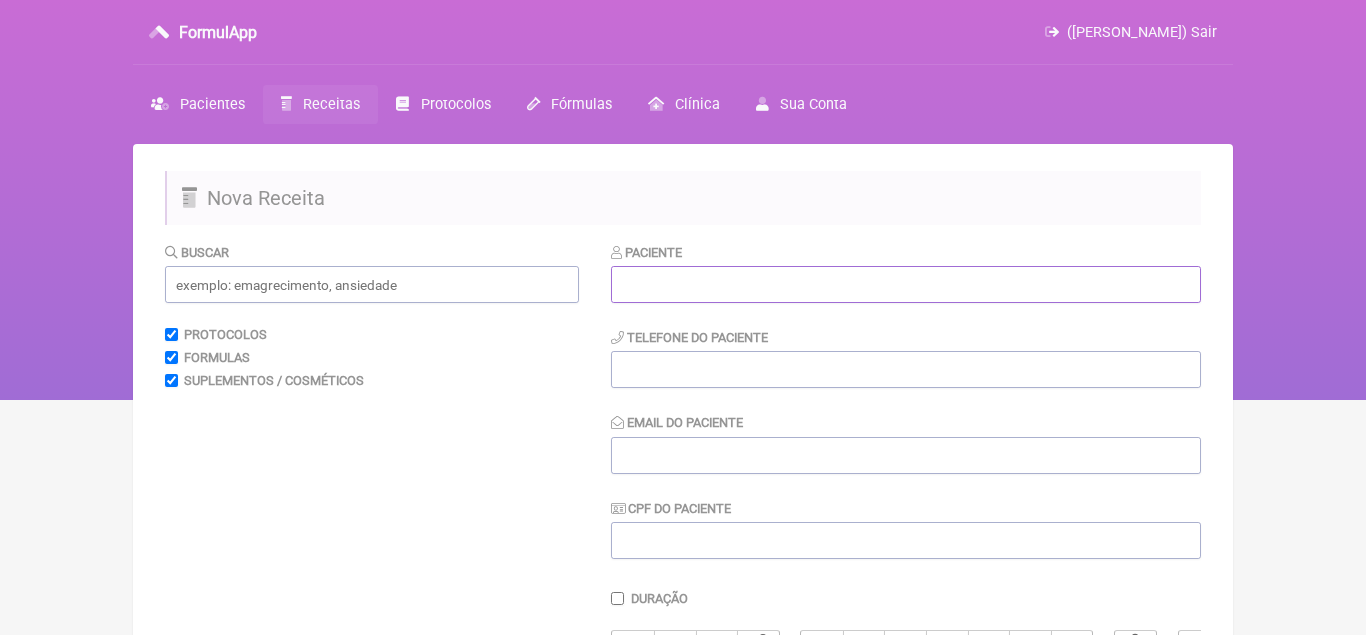 click at bounding box center (906, 284) 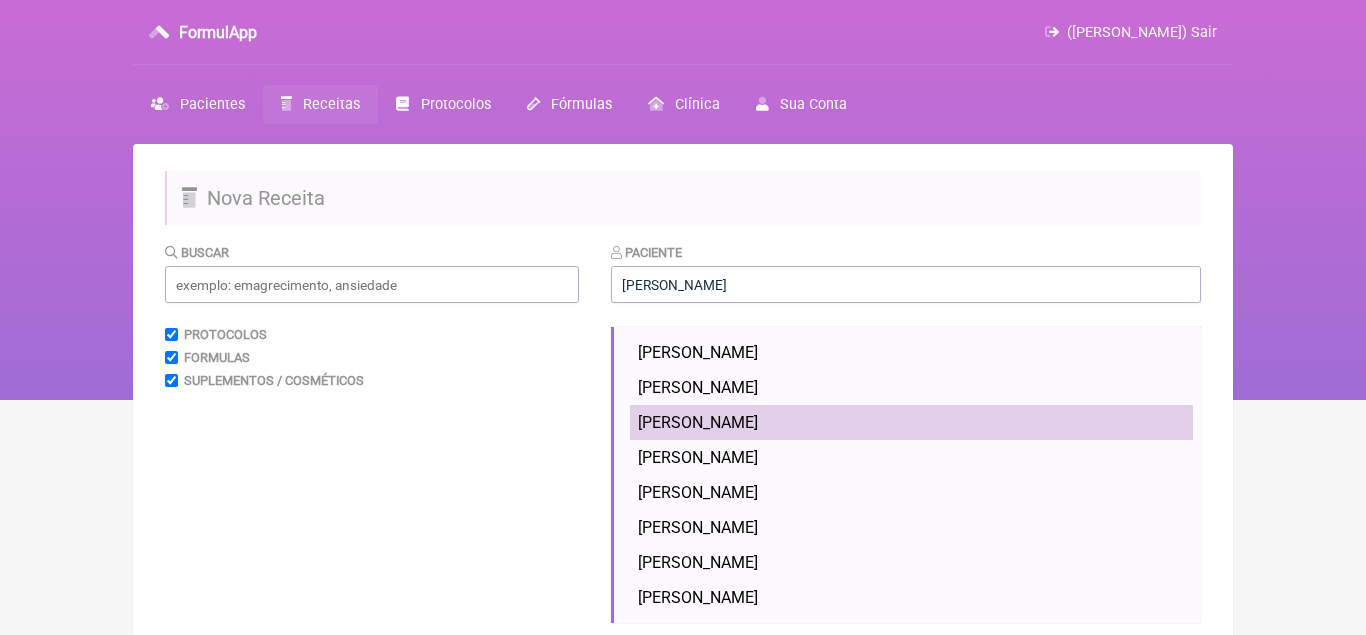 click on "[PERSON_NAME]" at bounding box center [698, 422] 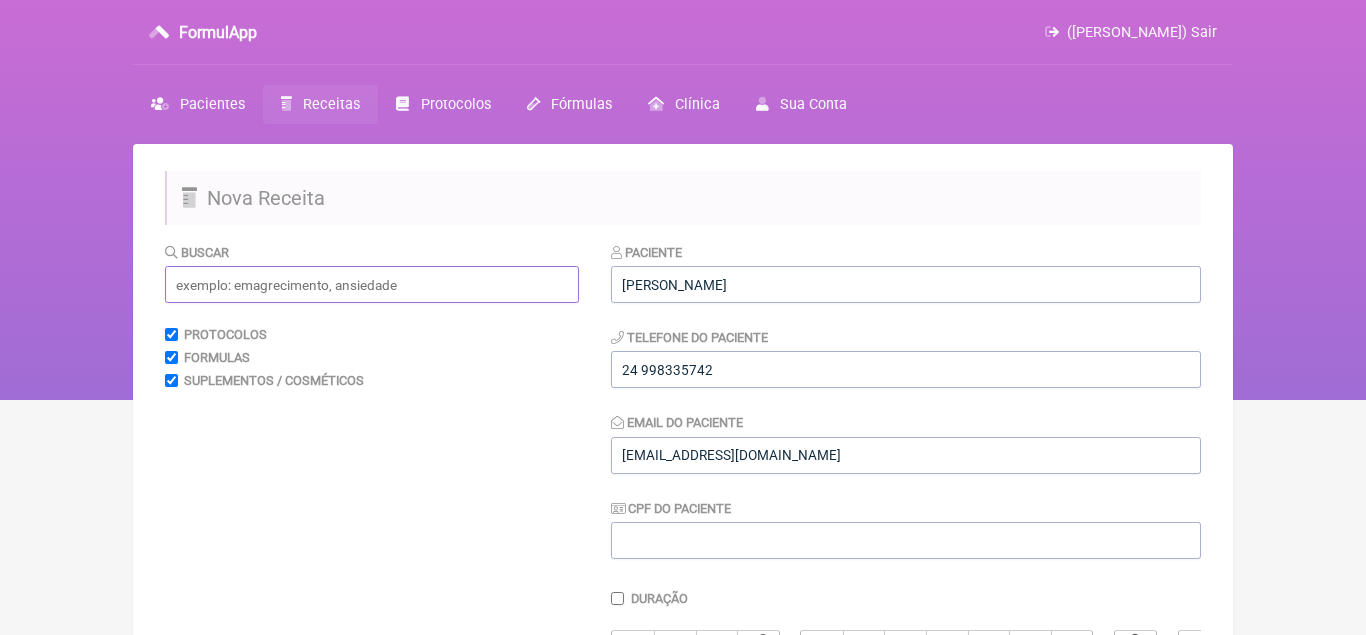 click at bounding box center [372, 284] 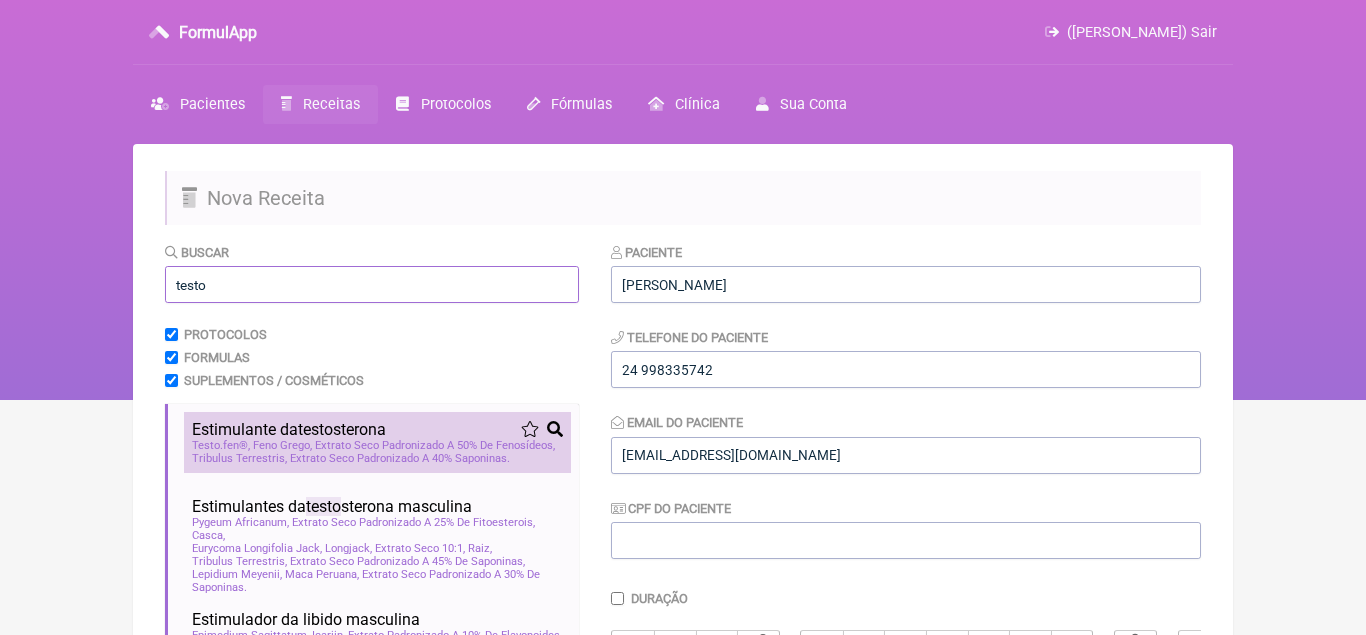 type on "testo" 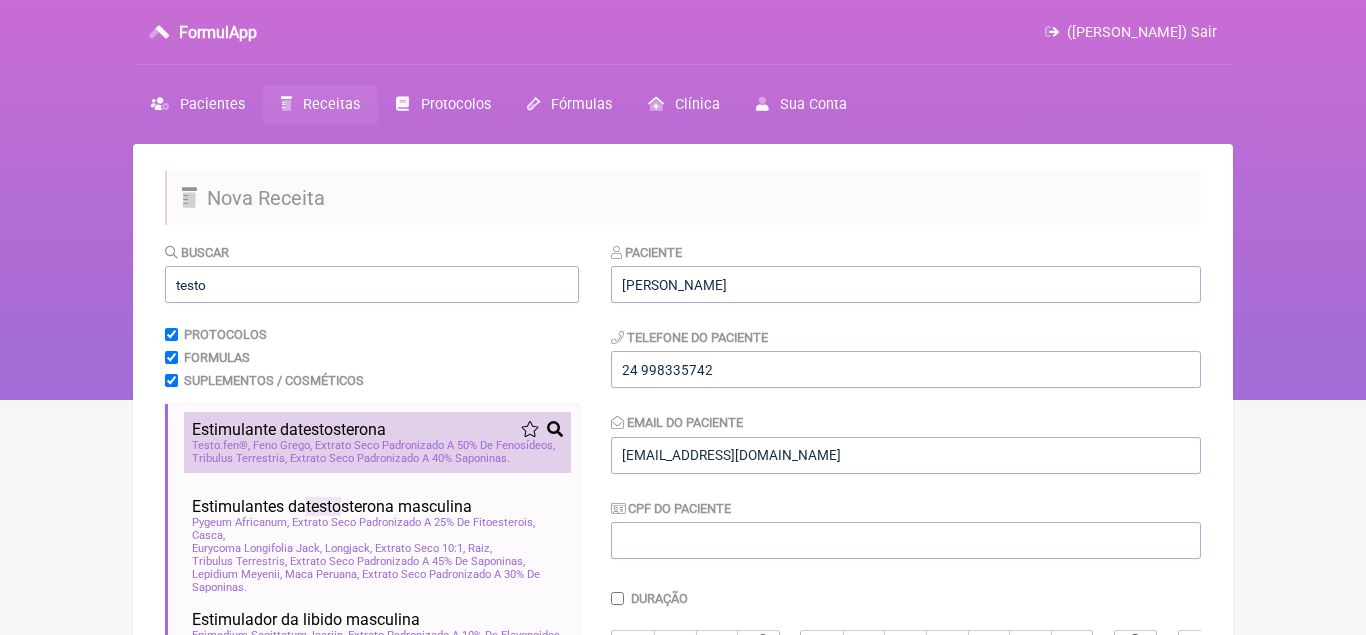 click on "Estimulante da  testo sterona" at bounding box center [289, 429] 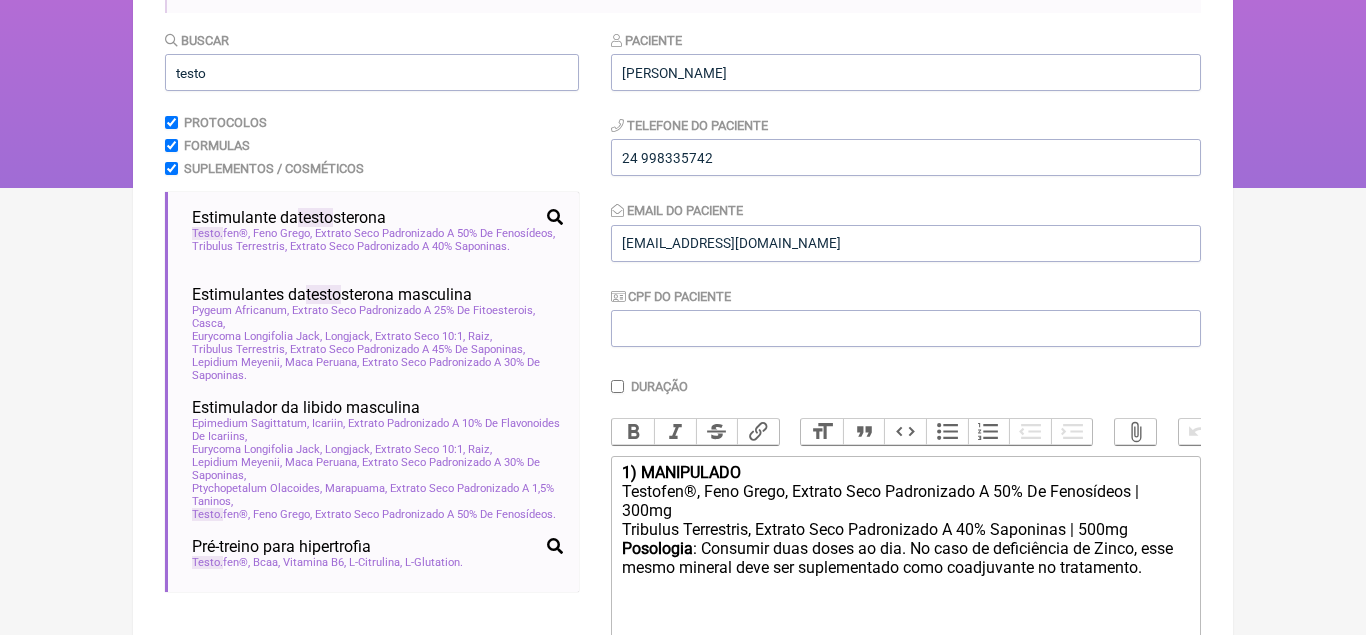 scroll, scrollTop: 214, scrollLeft: 0, axis: vertical 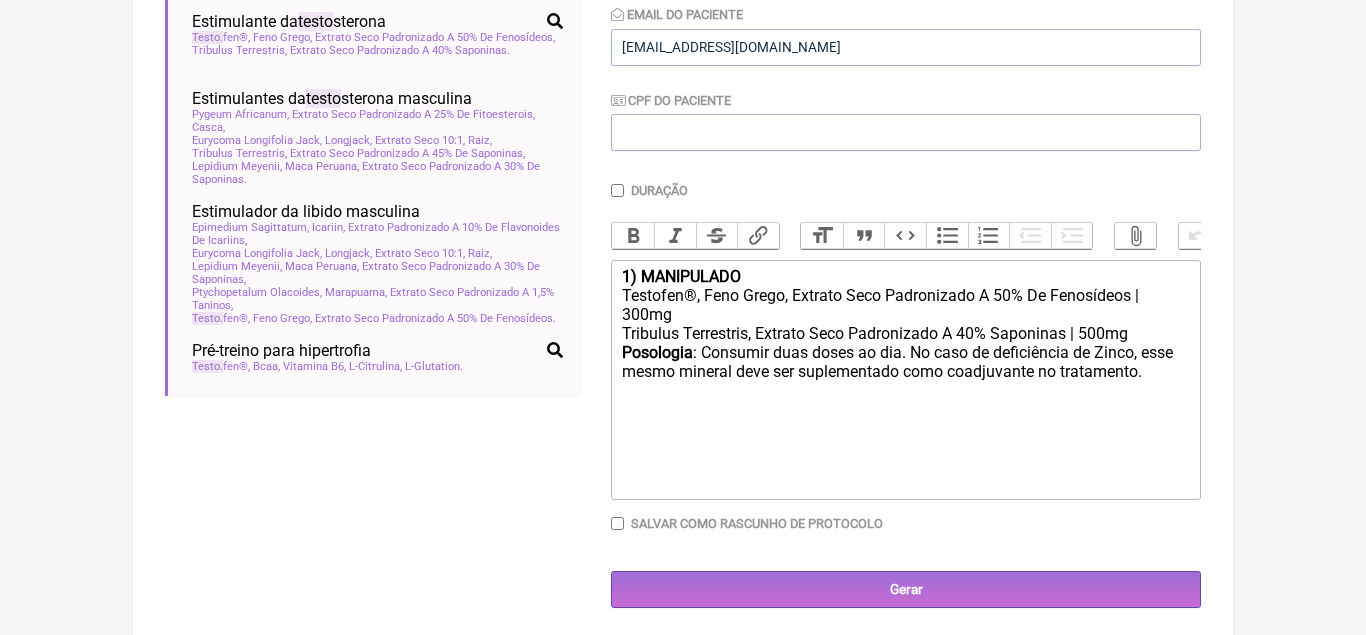 click on "1) MANIPULADO" 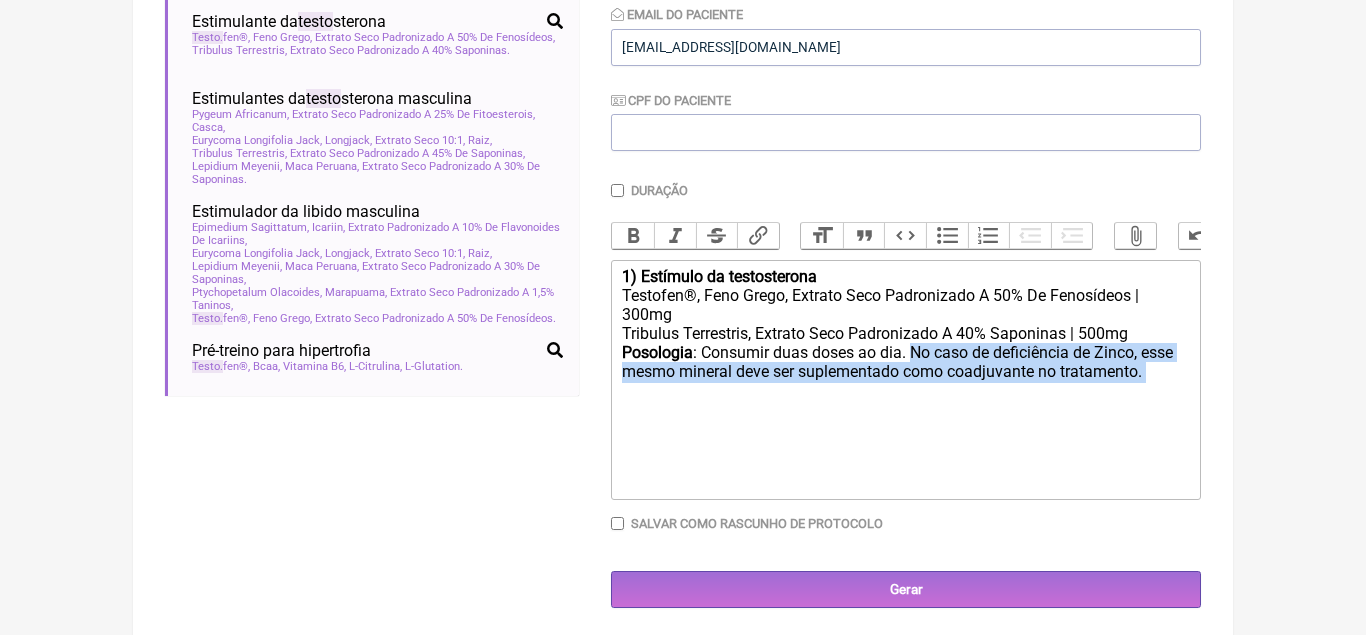 drag, startPoint x: 921, startPoint y: 359, endPoint x: 1150, endPoint y: 375, distance: 229.55827 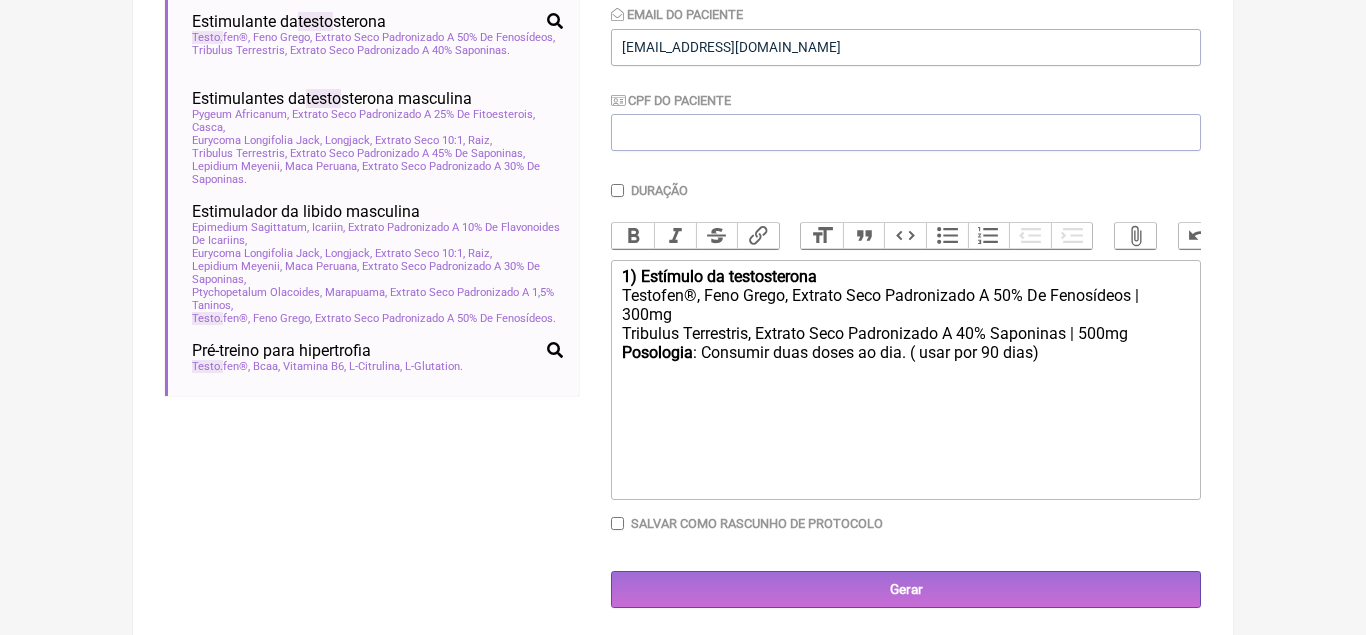 type on "<div><strong>1) Estímulo da testosterona</strong></div><div>Testofen®, Feno Grego, Extrato Seco Padronizado A 50% De Fenosídeos | 300mg</div><div>Tribulus Terrestris, Extrato Seco Padronizado A 40% Saponinas | 500mg</div><div><strong>Posologia</strong>: Consumir duas doses ao dia. ( usar por 90 dias)ㅤ<br><br></div>" 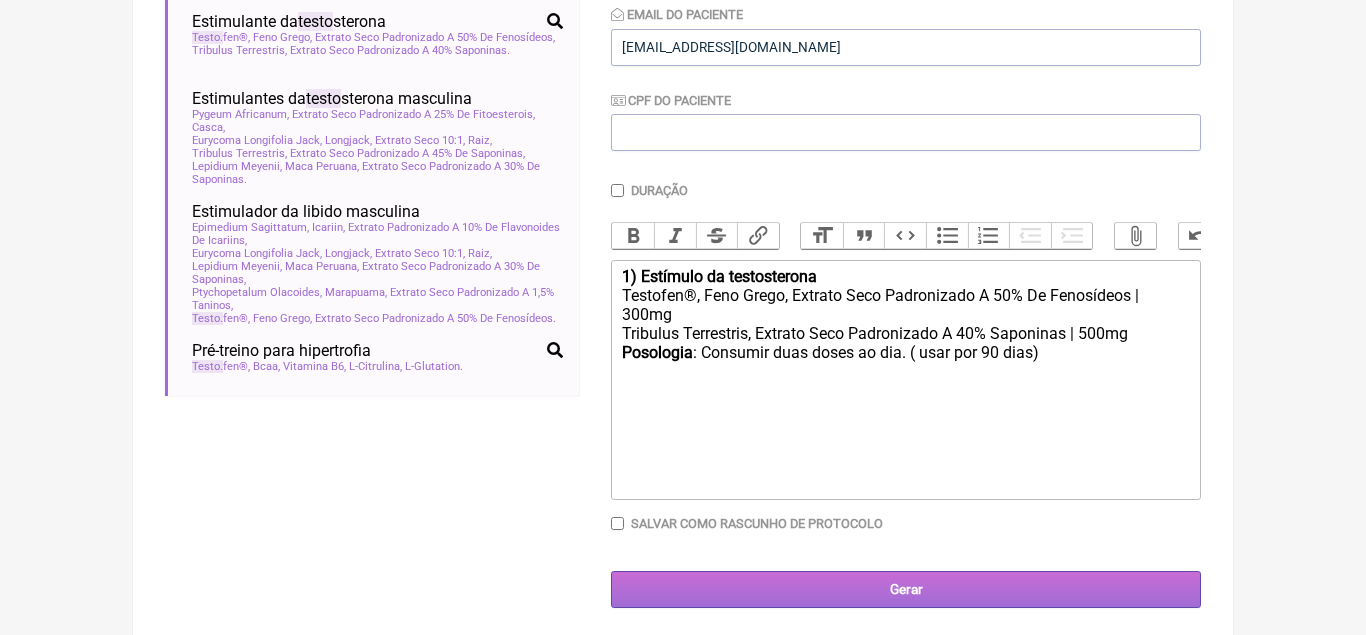 click on "Gerar" at bounding box center [906, 589] 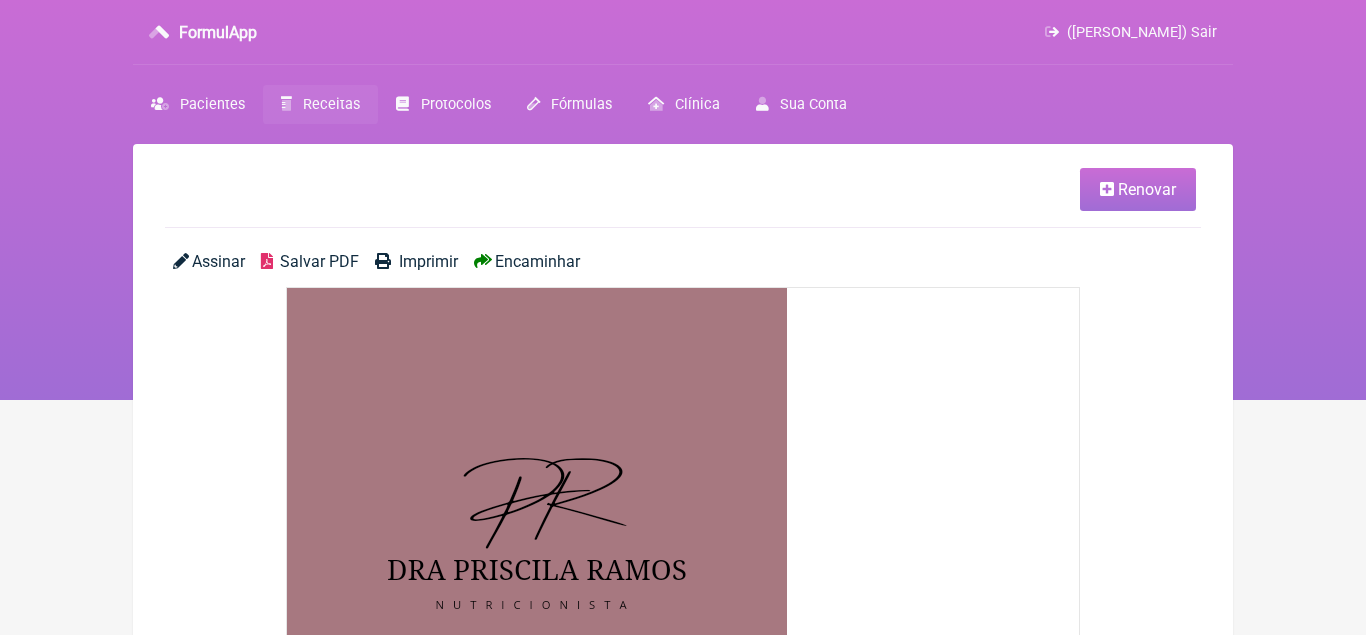 scroll, scrollTop: 0, scrollLeft: 0, axis: both 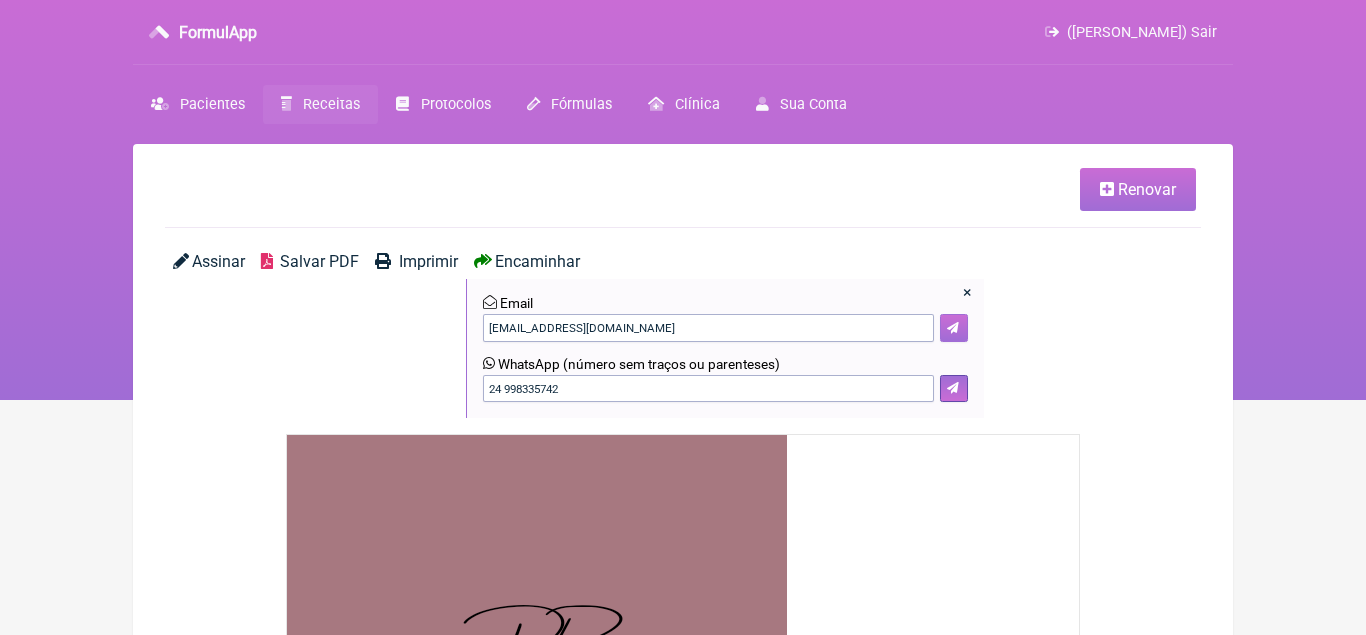 click at bounding box center (953, 328) 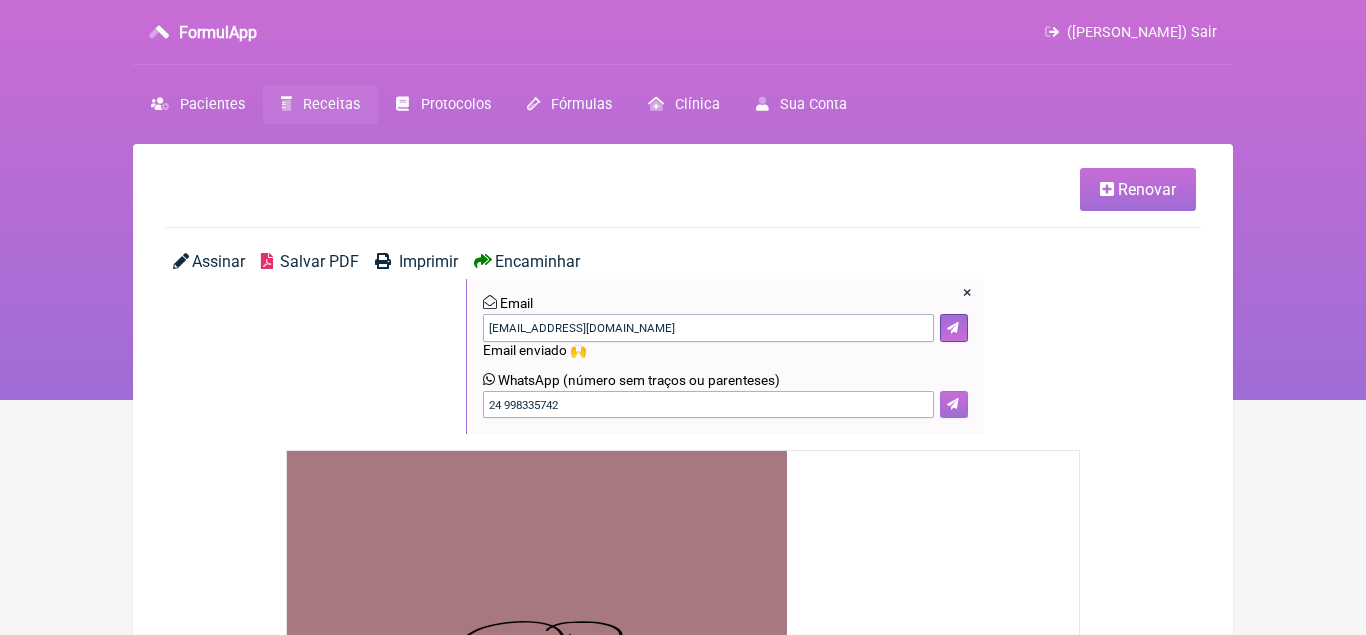 click at bounding box center (953, 404) 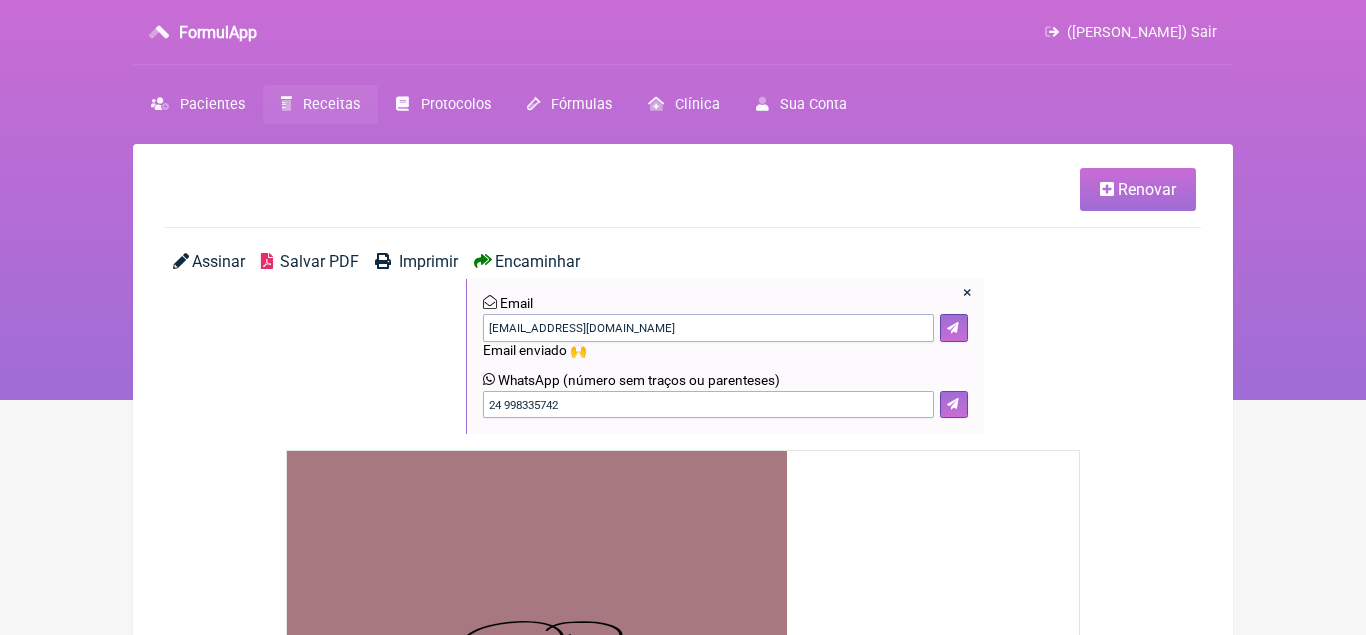 click on "([PERSON_NAME]) Sair" at bounding box center [1142, 32] 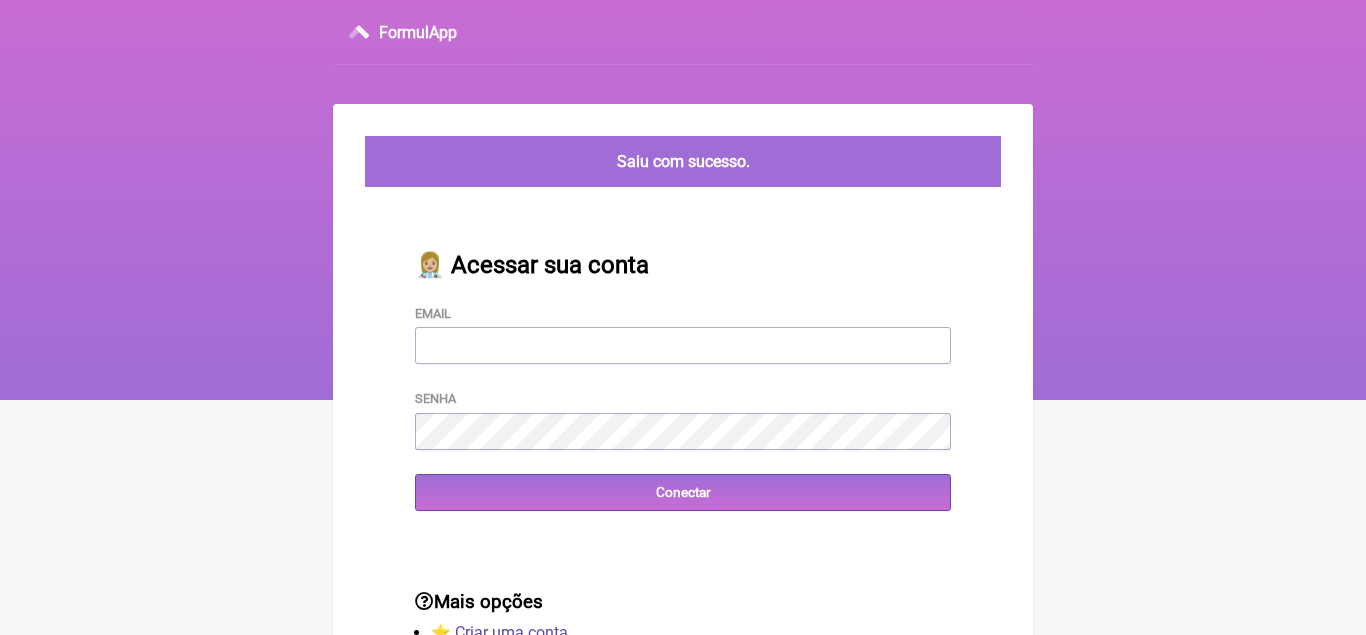 scroll, scrollTop: 0, scrollLeft: 0, axis: both 